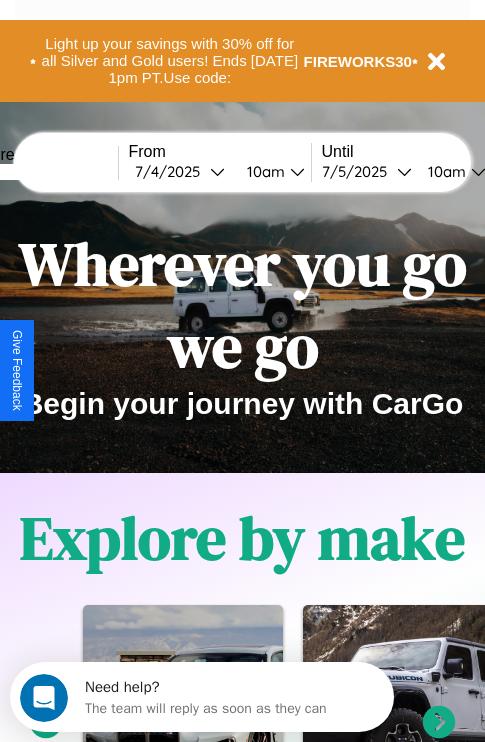 scroll, scrollTop: 0, scrollLeft: 0, axis: both 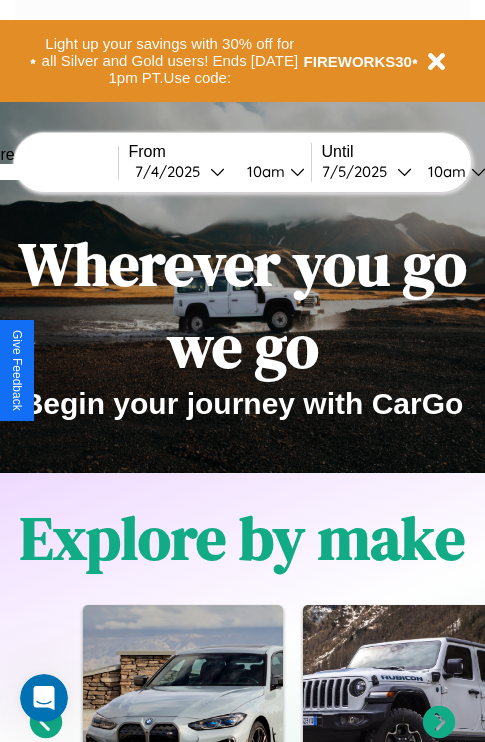 click at bounding box center (43, 172) 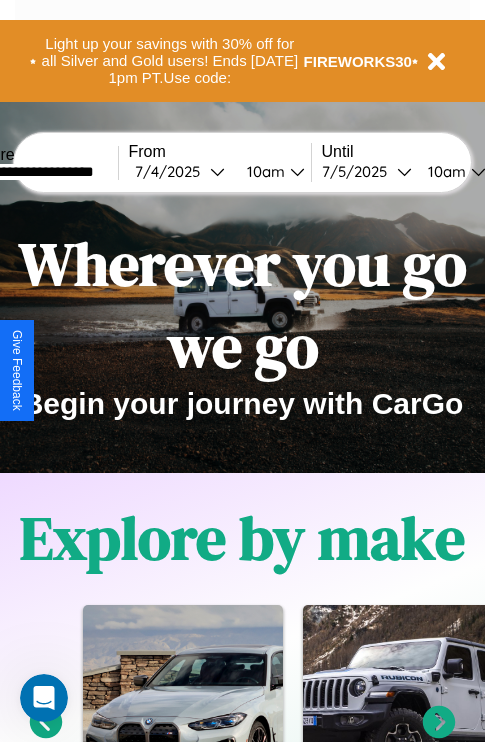 type on "**********" 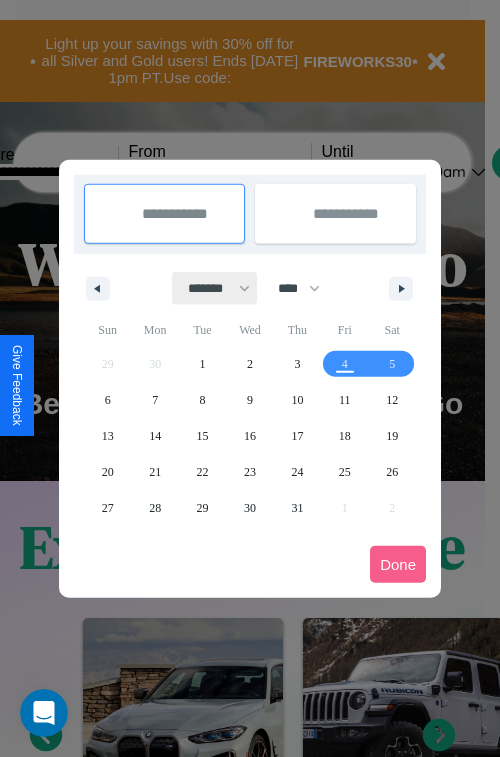 click on "******* ******** ***** ***** *** **** **** ****** ********* ******* ******** ********" at bounding box center (215, 288) 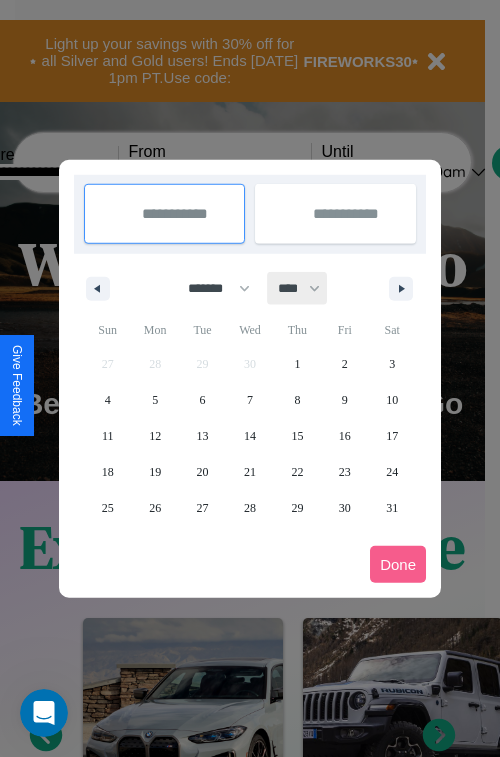 click on "**** **** **** **** **** **** **** **** **** **** **** **** **** **** **** **** **** **** **** **** **** **** **** **** **** **** **** **** **** **** **** **** **** **** **** **** **** **** **** **** **** **** **** **** **** **** **** **** **** **** **** **** **** **** **** **** **** **** **** **** **** **** **** **** **** **** **** **** **** **** **** **** **** **** **** **** **** **** **** **** **** **** **** **** **** **** **** **** **** **** **** **** **** **** **** **** **** **** **** **** **** **** **** **** **** **** **** **** **** **** **** **** **** **** **** **** **** **** **** **** ****" at bounding box center (298, 288) 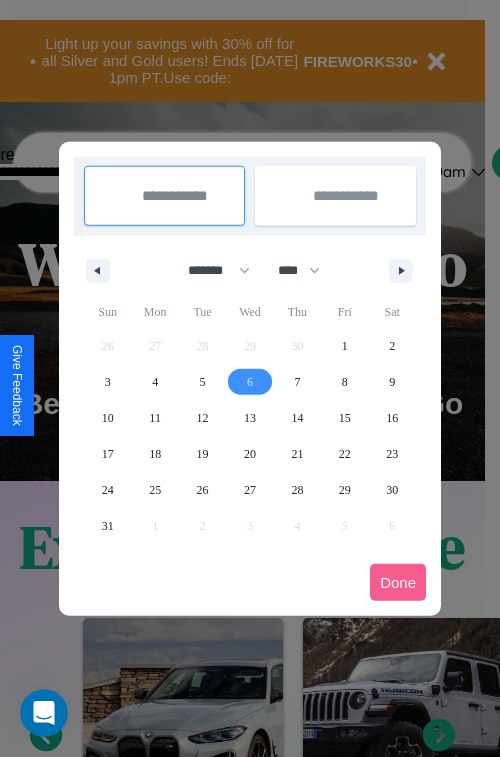 click on "6" at bounding box center (250, 382) 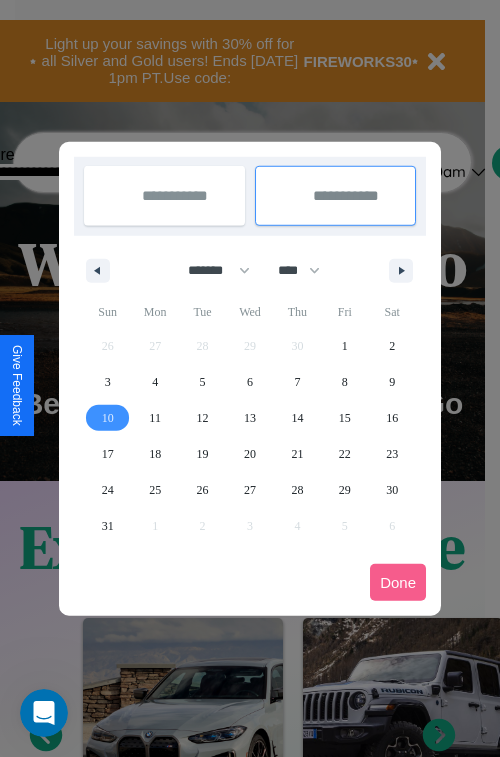 click on "10" at bounding box center [108, 418] 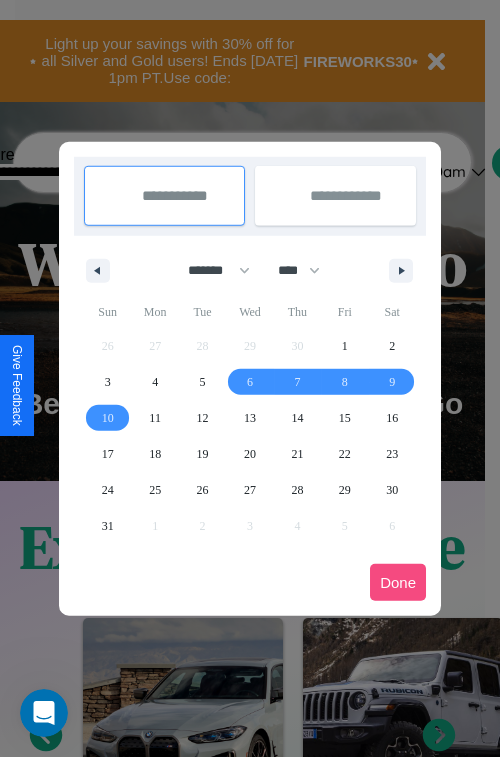click on "Done" at bounding box center (398, 582) 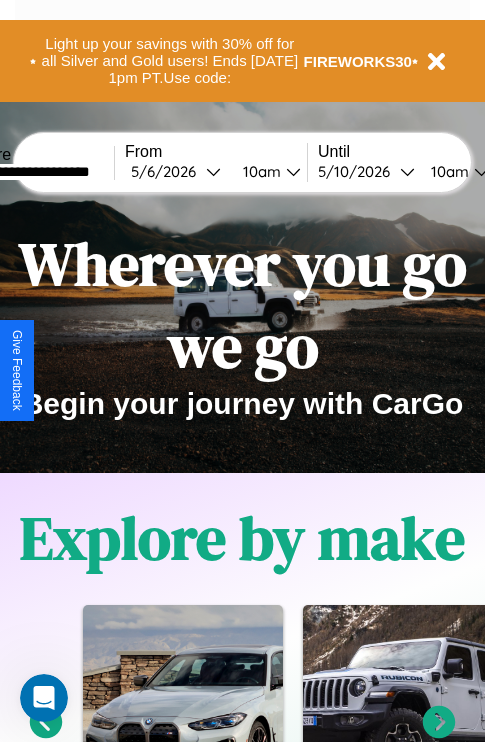 scroll, scrollTop: 0, scrollLeft: 71, axis: horizontal 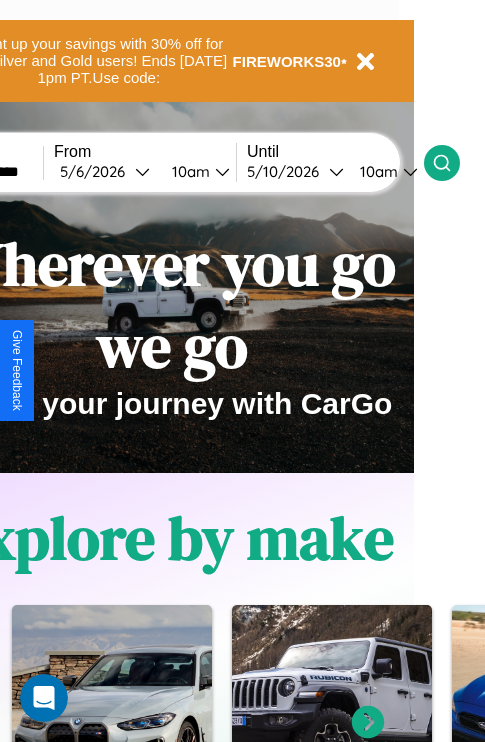 click 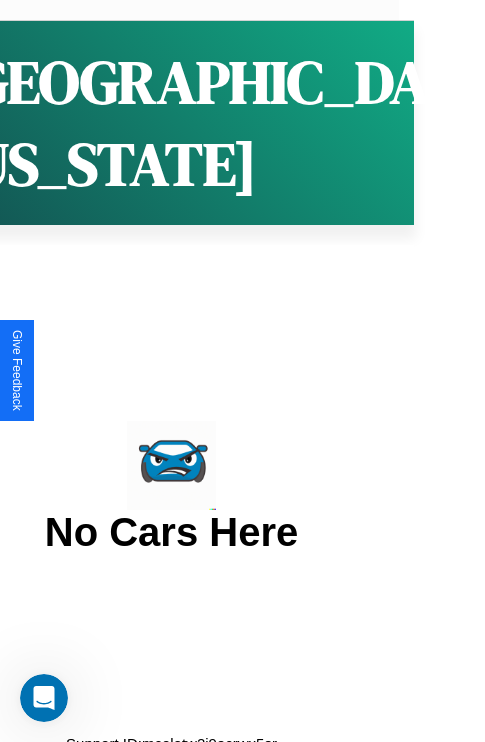 scroll, scrollTop: 0, scrollLeft: 0, axis: both 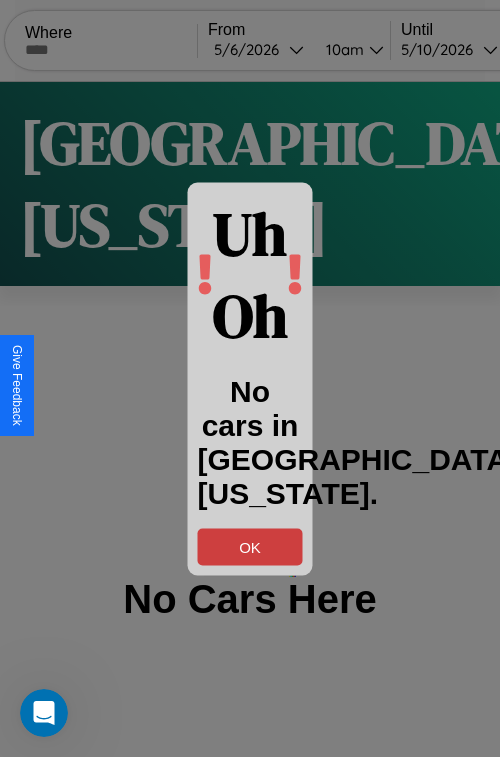 click on "OK" at bounding box center [250, 546] 